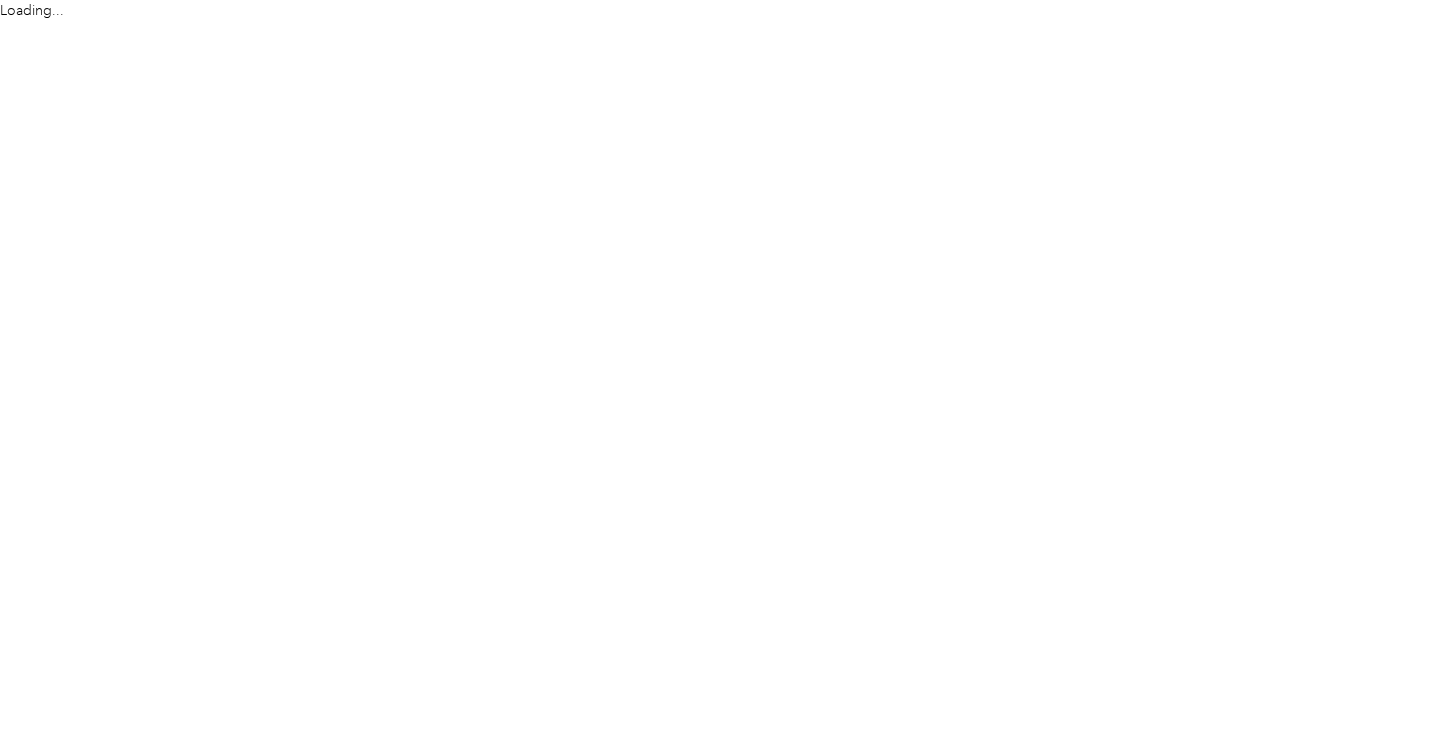scroll, scrollTop: 0, scrollLeft: 0, axis: both 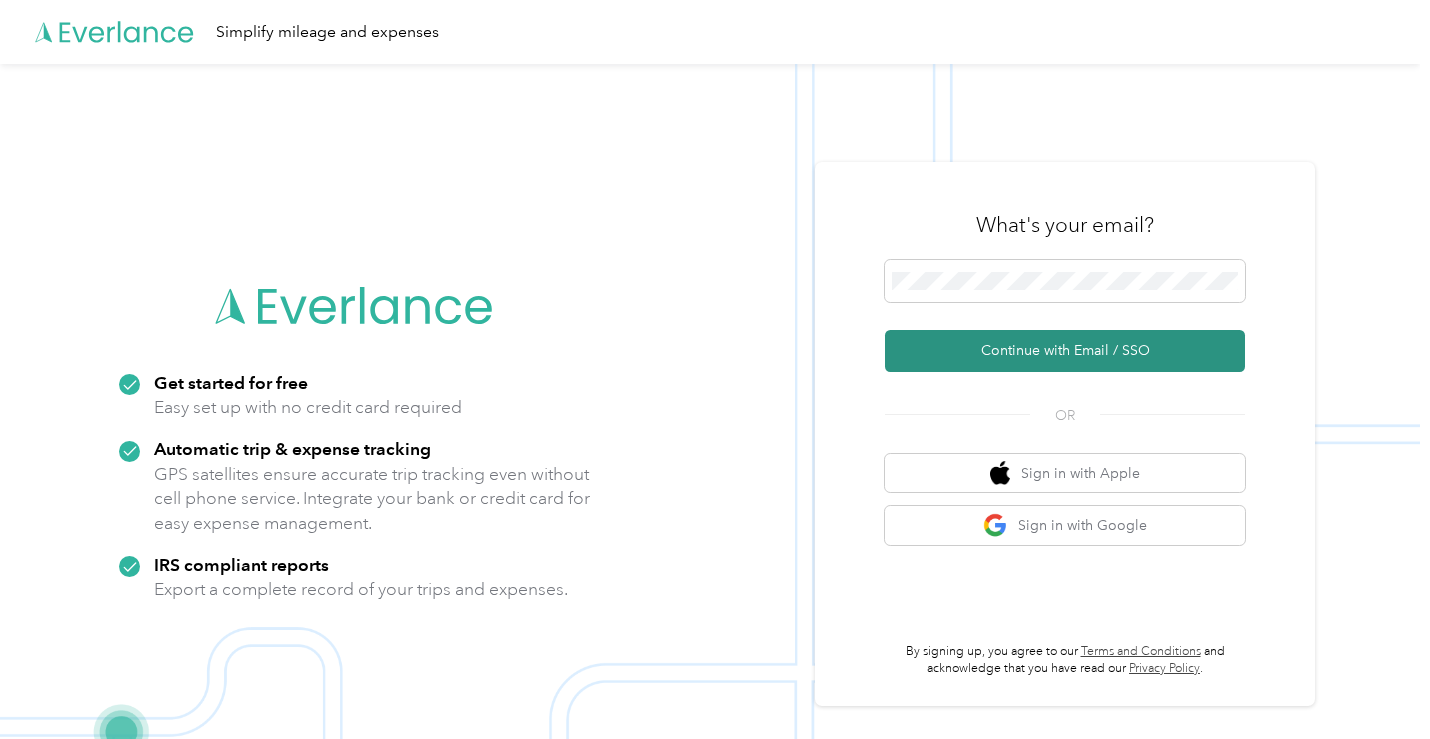 click on "Continue with Email / SSO" at bounding box center [1065, 351] 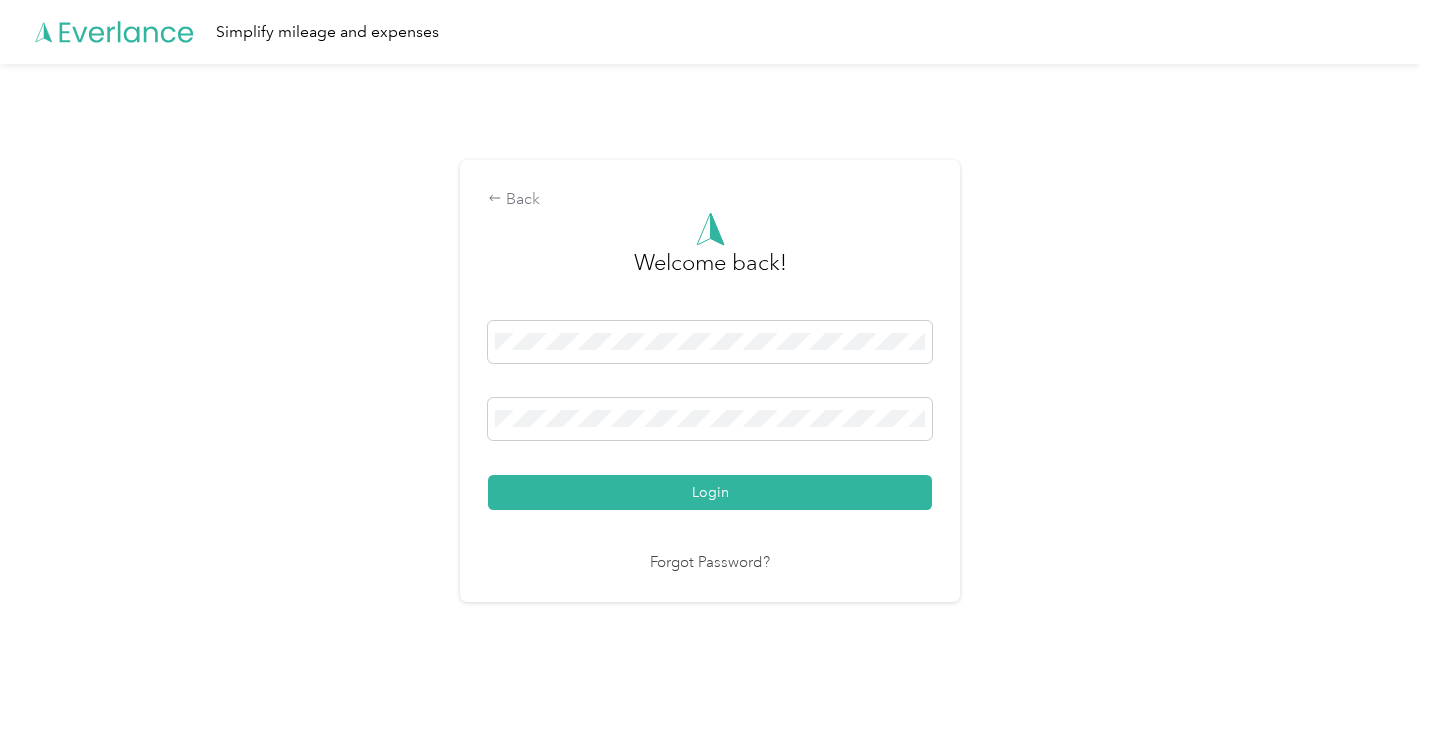 click on "Login" at bounding box center (710, 492) 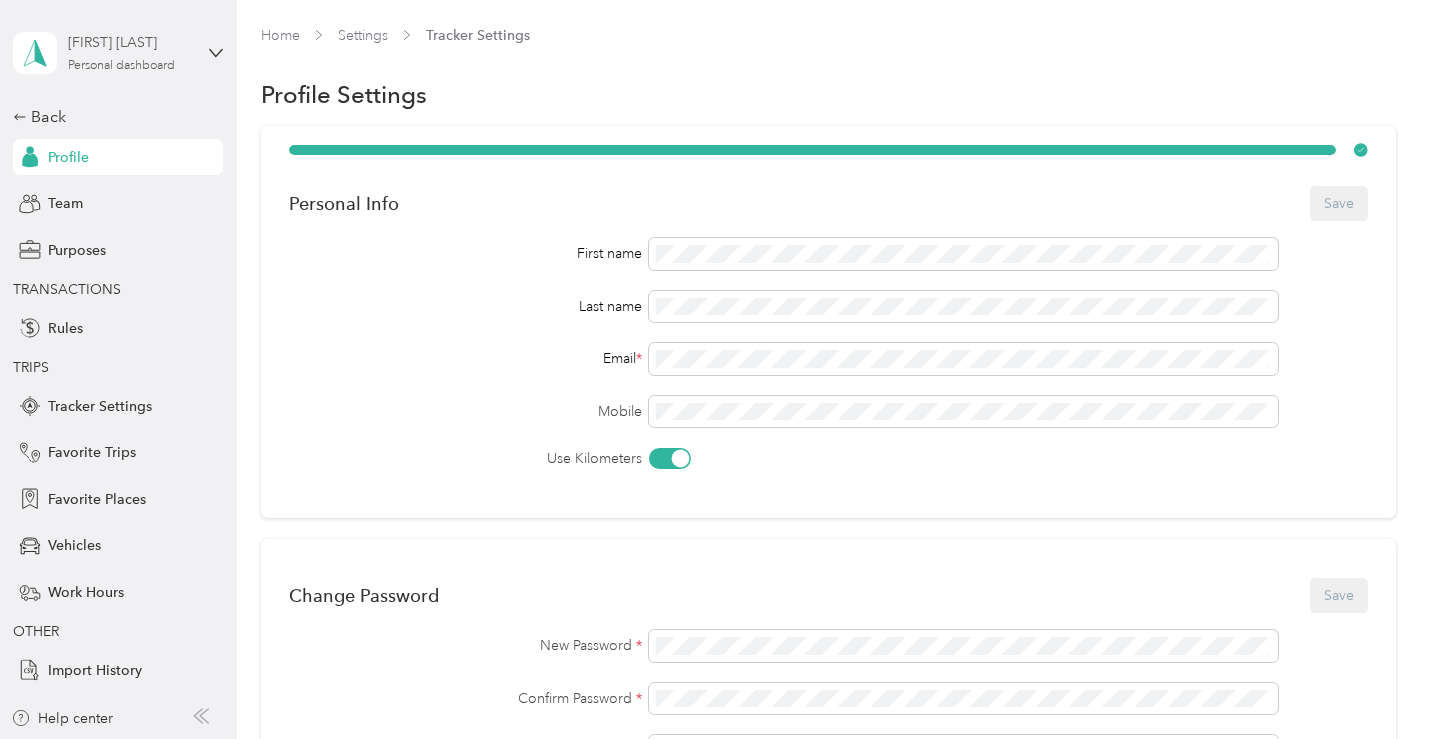 click on "Personal dashboard" at bounding box center (121, 66) 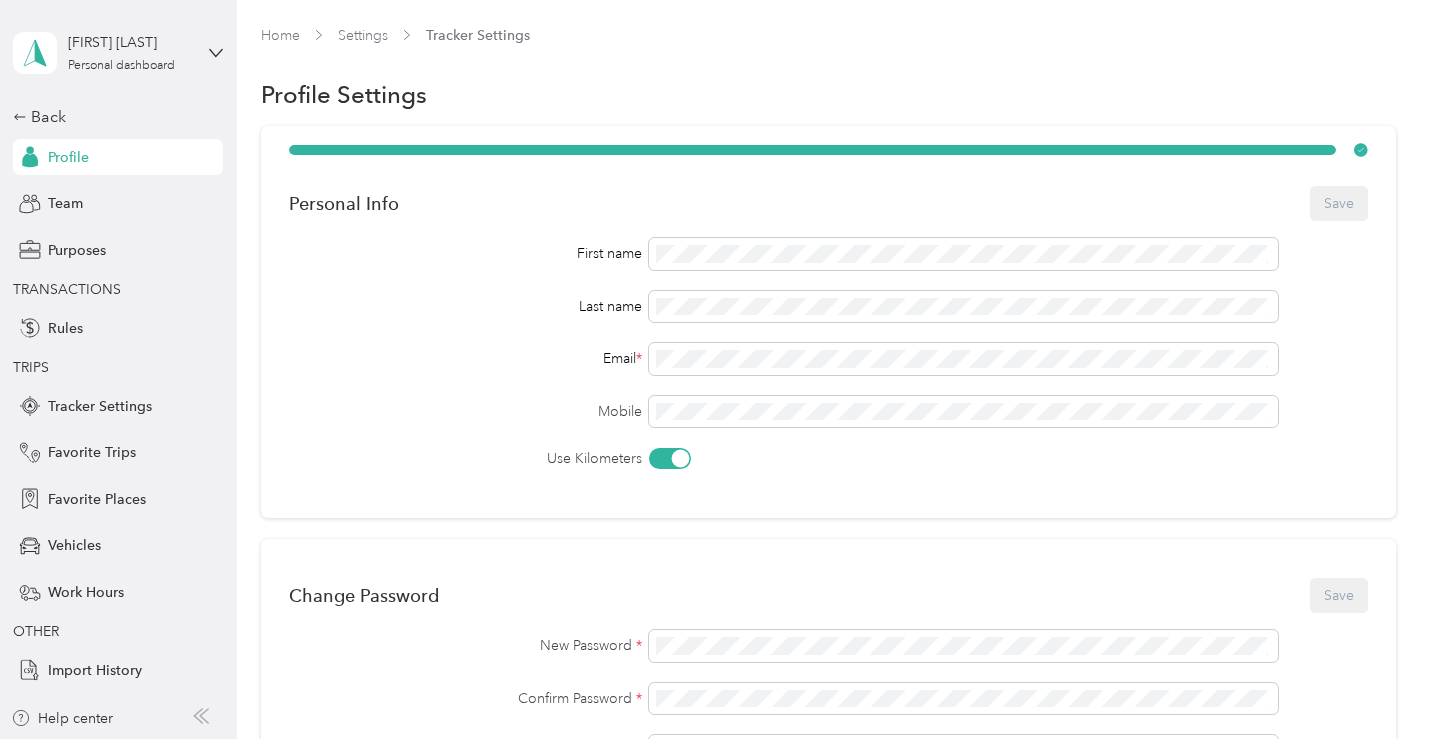 click on "Team dashboard" at bounding box center (84, 164) 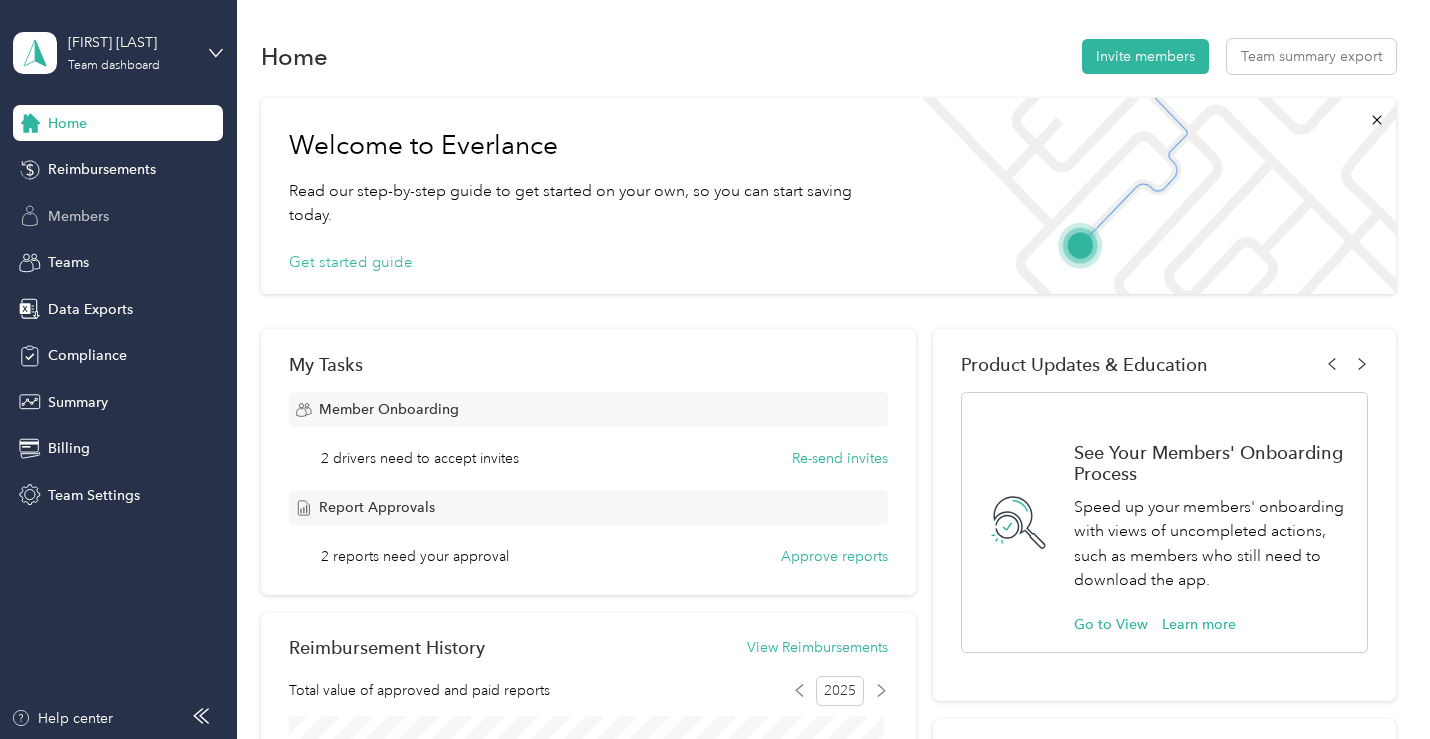 click on "Members" at bounding box center [78, 216] 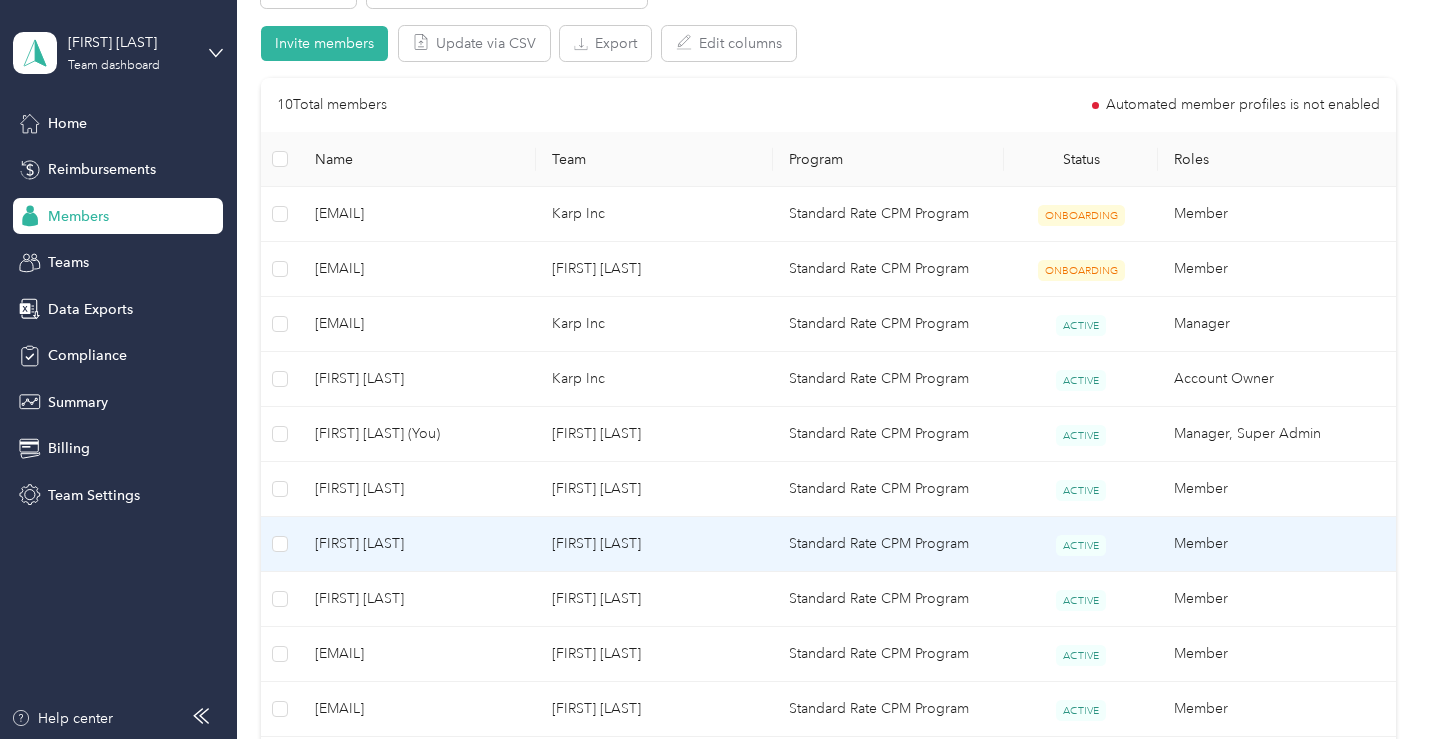 scroll, scrollTop: 600, scrollLeft: 0, axis: vertical 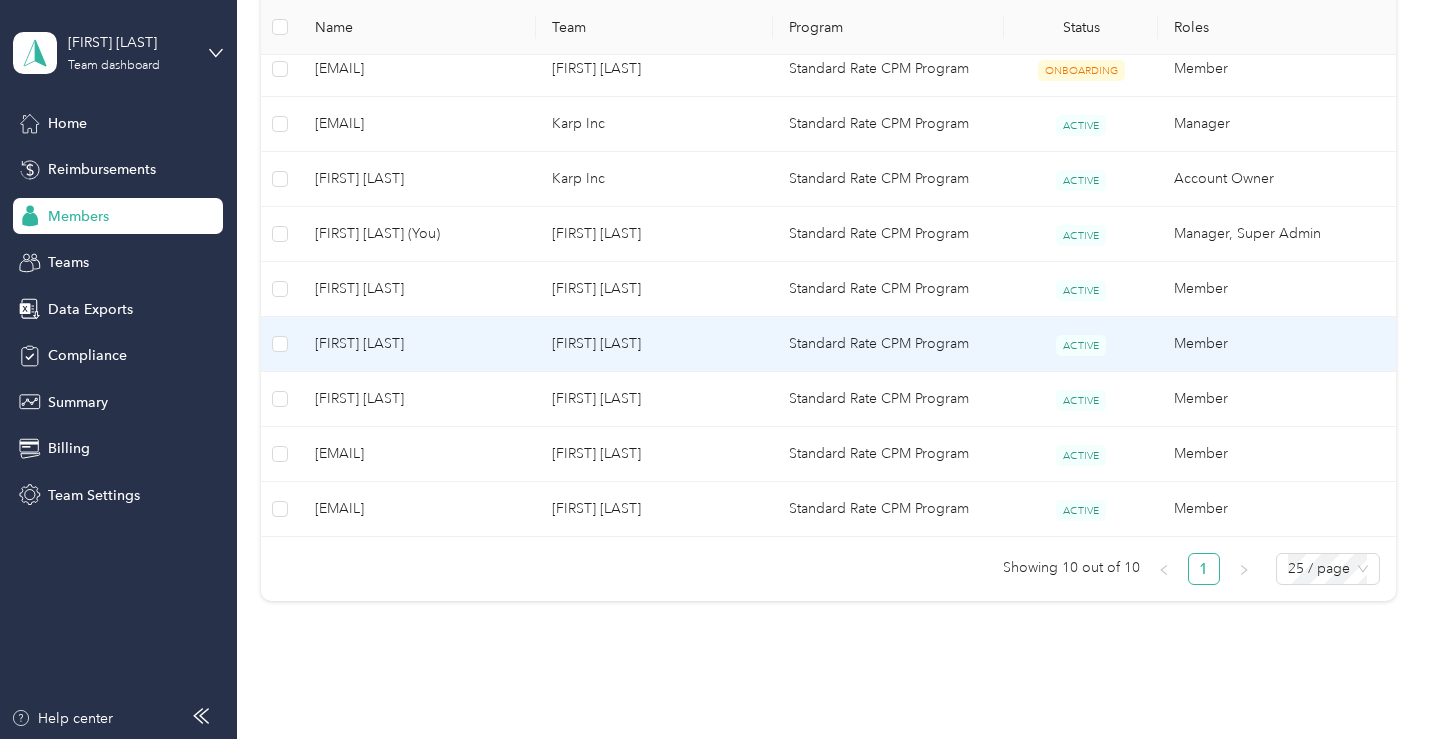 click on "[FIRST] [LAST]" at bounding box center [417, 344] 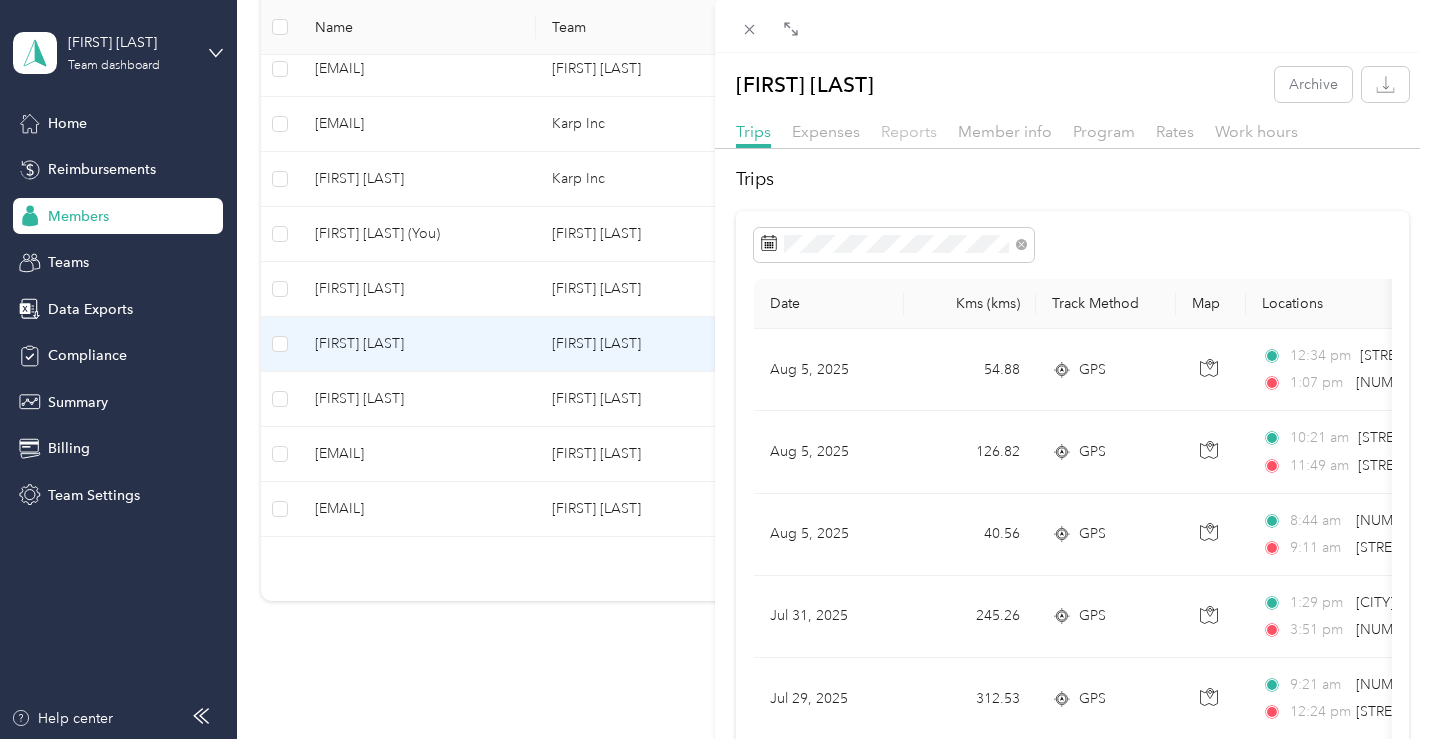 click on "Reports" at bounding box center [909, 131] 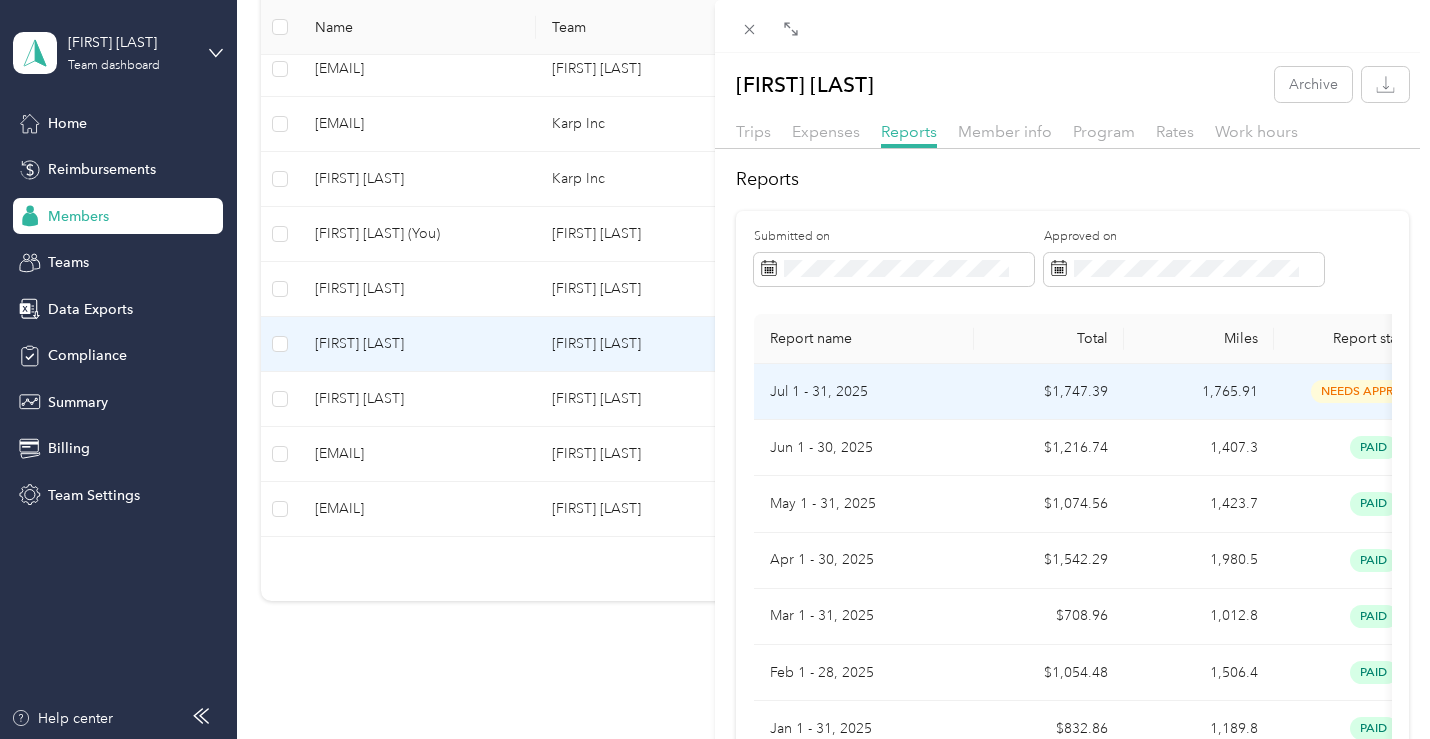 click on "1,765.91" at bounding box center [1199, 392] 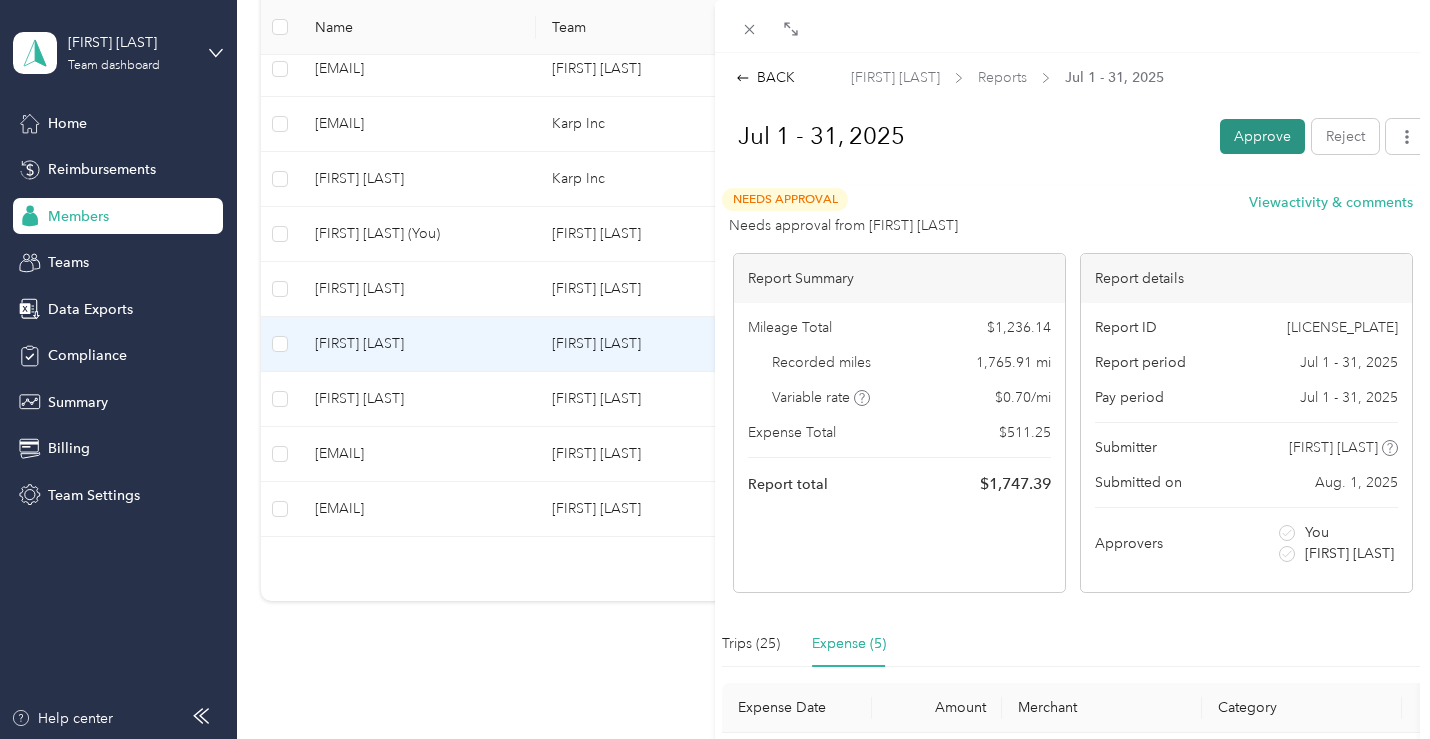click on "Approve" at bounding box center [1262, 136] 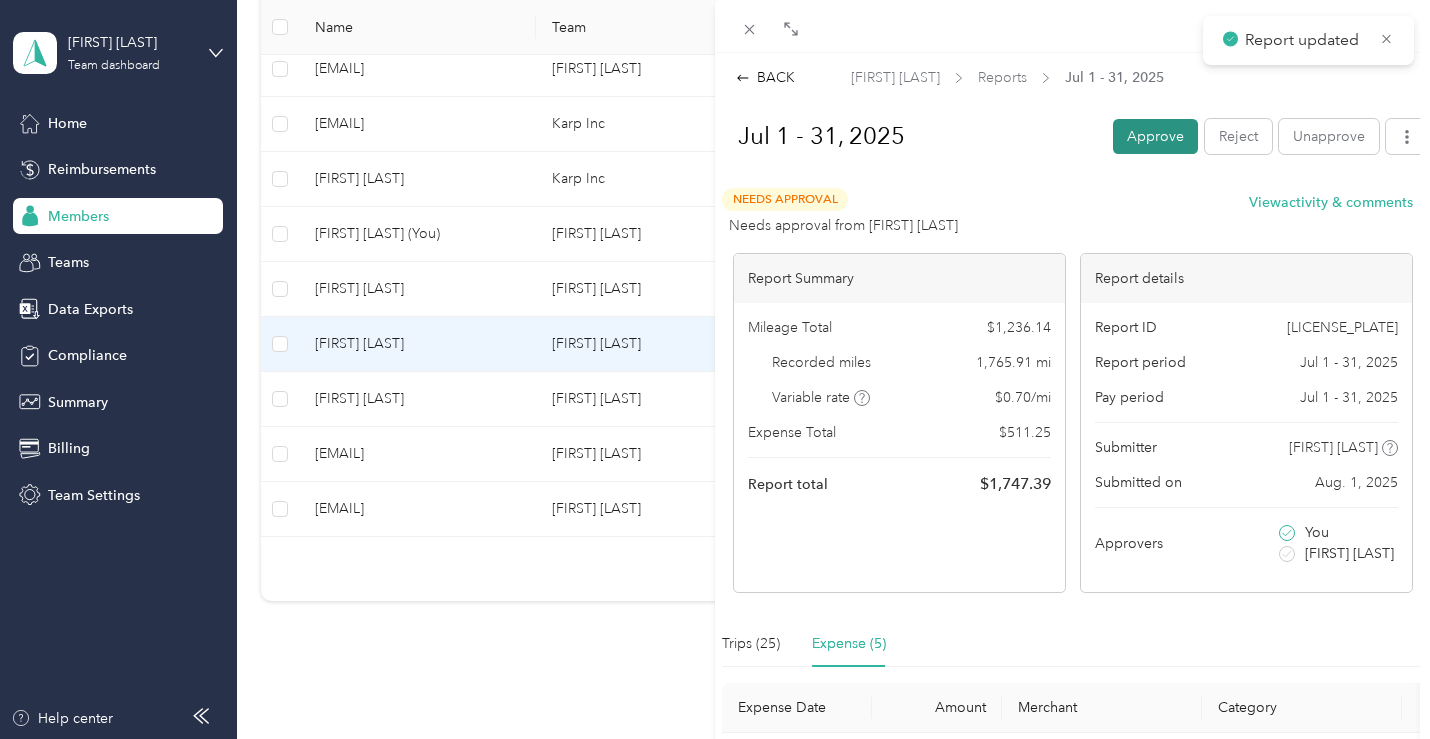 click on "Approve" at bounding box center [1155, 136] 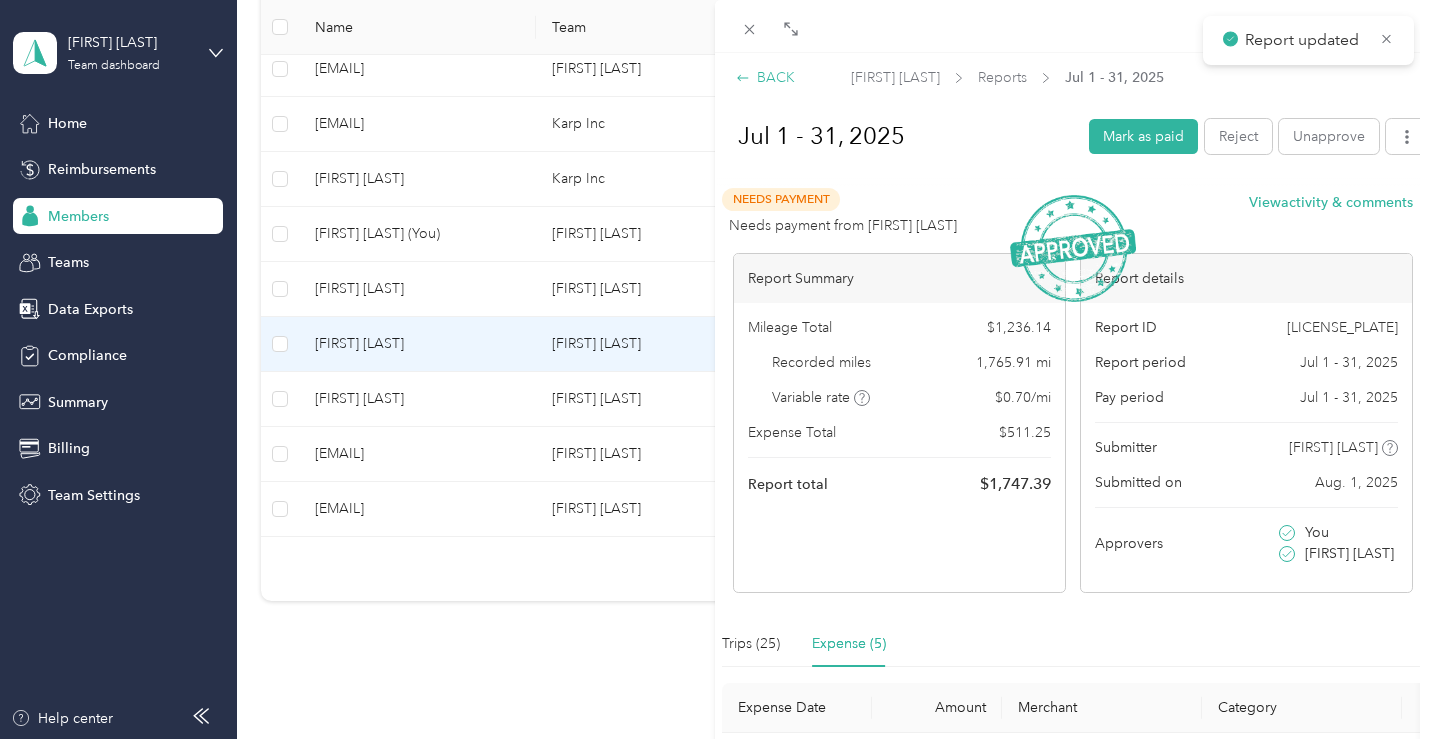 click on "BACK" at bounding box center (765, 77) 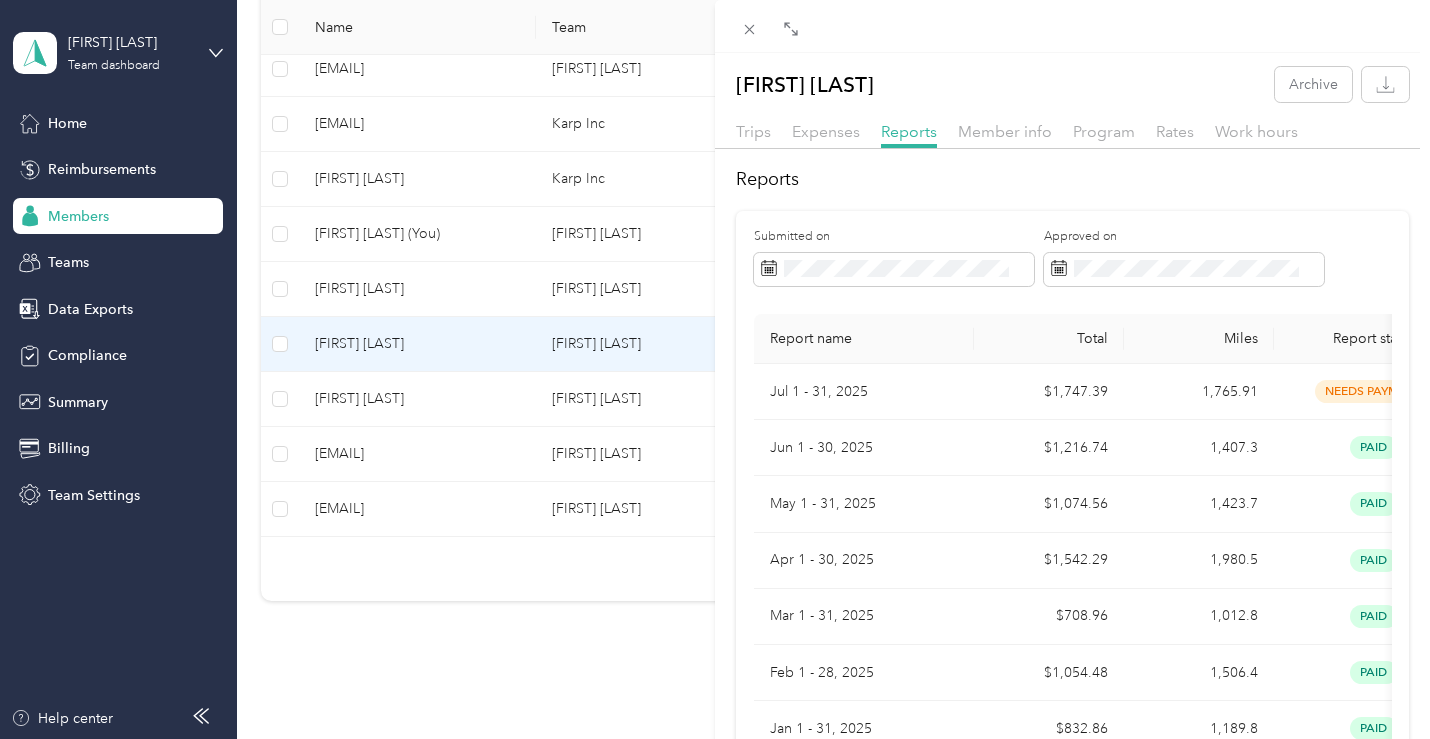 click on "[FIRST] [LAST] Archive Trips Expenses Reports Member info Program Rates Work hours Reports Submitted on   Approved on   Report name Total Miles Report status Submitted on           [MONTH] [DAY] - [DAY], [YEAR] $[PRICE] [NUMBER] needs payment [MONTH]/[DAY]/[YEAR] [MONTH] [DAY] - [DAY], [YEAR] $[PRICE] [NUMBER] paid [MONTH]/[DAY]/[YEAR] [MONTH] [DAY] - [DAY], [YEAR] $[PRICE] [NUMBER] paid [MONTH]/[DAY]/[YEAR] [MONTH] [DAY] - [DAY], [YEAR] $[PRICE] [NUMBER] paid [MONTH]/[DAY]/[YEAR] [MONTH] [DAY] - [DAY], [YEAR] $[PRICE] [NUMBER] paid [MONTH]/[DAY]/[YEAR] [MONTH] [DAY] - [DAY], [YEAR] $[PRICE] [NUMBER] paid [MONTH]/[DAY]/[YEAR] [MONTH] [DAY] - [DAY], [YEAR] $[PRICE] [NUMBER] paid [MONTH]/[DAY]/[YEAR] [MONTH] [DAY] - [DAY], [YEAR] $[PRICE] [NUMBER] paid [MONTH]/[DAY]/[YEAR] [MONTH] [DAY] - [DAY], [YEAR] $[PRICE] [NUMBER] paid [MONTH]/[DAY]/[YEAR] [MONTH] [DAY] - [DAY], [YEAR] $[PRICE] [NUMBER] paid [MONTH]/[DAY]/[YEAR] [MONTH] [DAY] - [DAY], [YEAR] $[PRICE] [NUMBER] paid [MONTH]/[DAY]/[YEAR] [MONTH] [DAY] - [DAY], [YEAR] $[PRICE] [NUMBER] paid [MONTH]/[DAY]/[YEAR] [MONTH] [DAY] - [DAY], [YEAR] $[PRICE] [NUMBER] paid [MONTH]/[DAY]/[YEAR] [MONTH] [DAY] - [DAY], [YEAR] $[PRICE] [NUMBER] paid [MONTH]/[DAY]/[YEAR] [MONTH] [DAY] - [DAY], [YEAR] $[PRICE] [NUMBER] paid [MONTH]/[DAY]/[YEAR] [MONTH] [DAY] - [DAY], [YEAR] $[PRICE] [NUMBER] paid [MONTH]/[DAY]/[YEAR] [MONTH] [DAY] - [DAY], [YEAR] $[PRICE] [NUMBER] paid [MONTH]/[DAY]/[YEAR] [MONTH] [DAY] - [DAY], [YEAR] $[PRICE] [NUMBER] paid [MONTH]/[DAY]/[YEAR] [MONTH] [DAY] - [DAY], [YEAR] $[PRICE] [NUMBER] paid [MONTH]/[DAY]/[YEAR] [MONTH] [DAY] - [DAY], [YEAR] $[PRICE] [NUMBER] paid [MONTH]/[DAY]/[YEAR] [MONTH] [DAY] - [DAY], [YEAR] $[PRICE] [NUMBER] paid [MONTH]/[DAY]/[YEAR]" at bounding box center [715, 369] 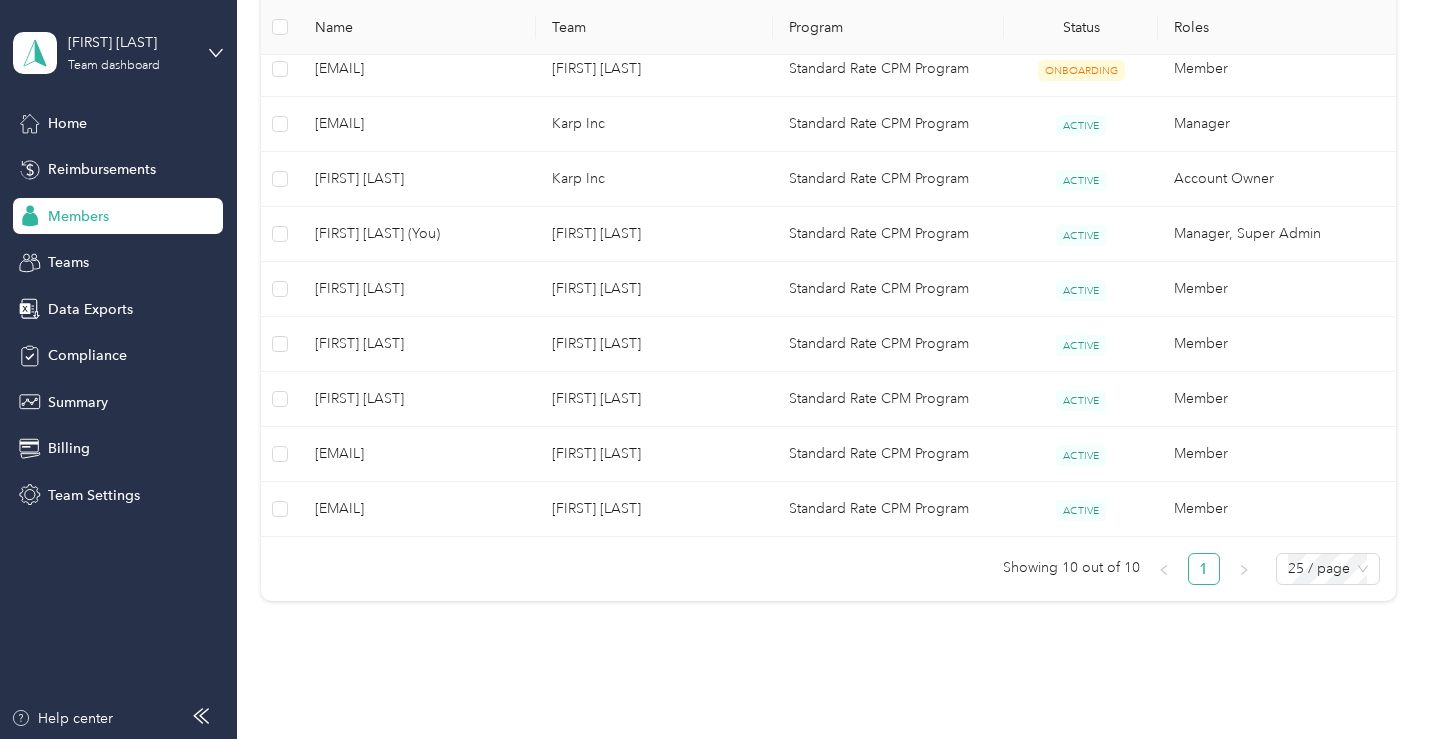 click on "Drag to resize Click to close [FIRST] [LAST] Archive Trips Expenses Reports Member info Program Rates Work hours Reports Submitted on   Approved on     Refreshing table... Report name Total Miles Report status Submitted on" at bounding box center (710, 739) 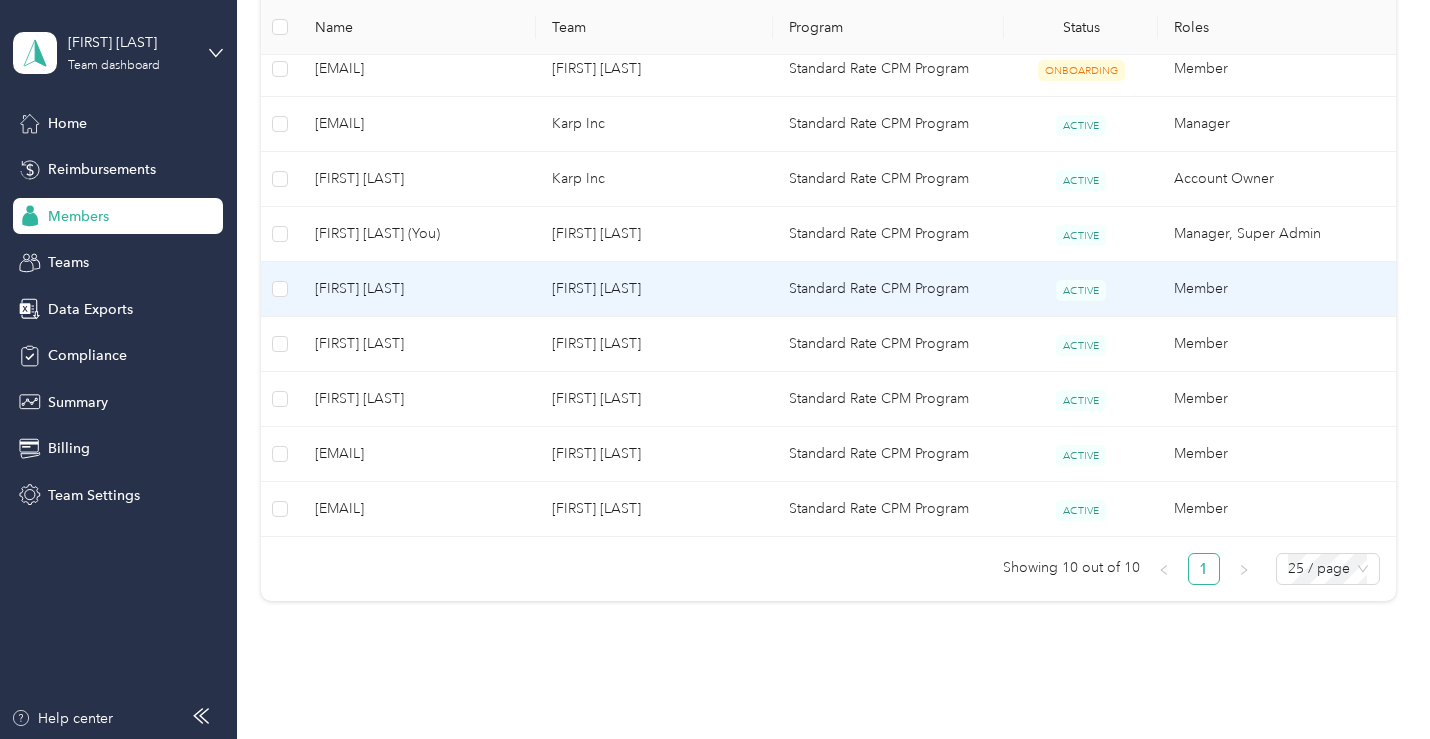 click on "[FIRST] [LAST]" at bounding box center [417, 289] 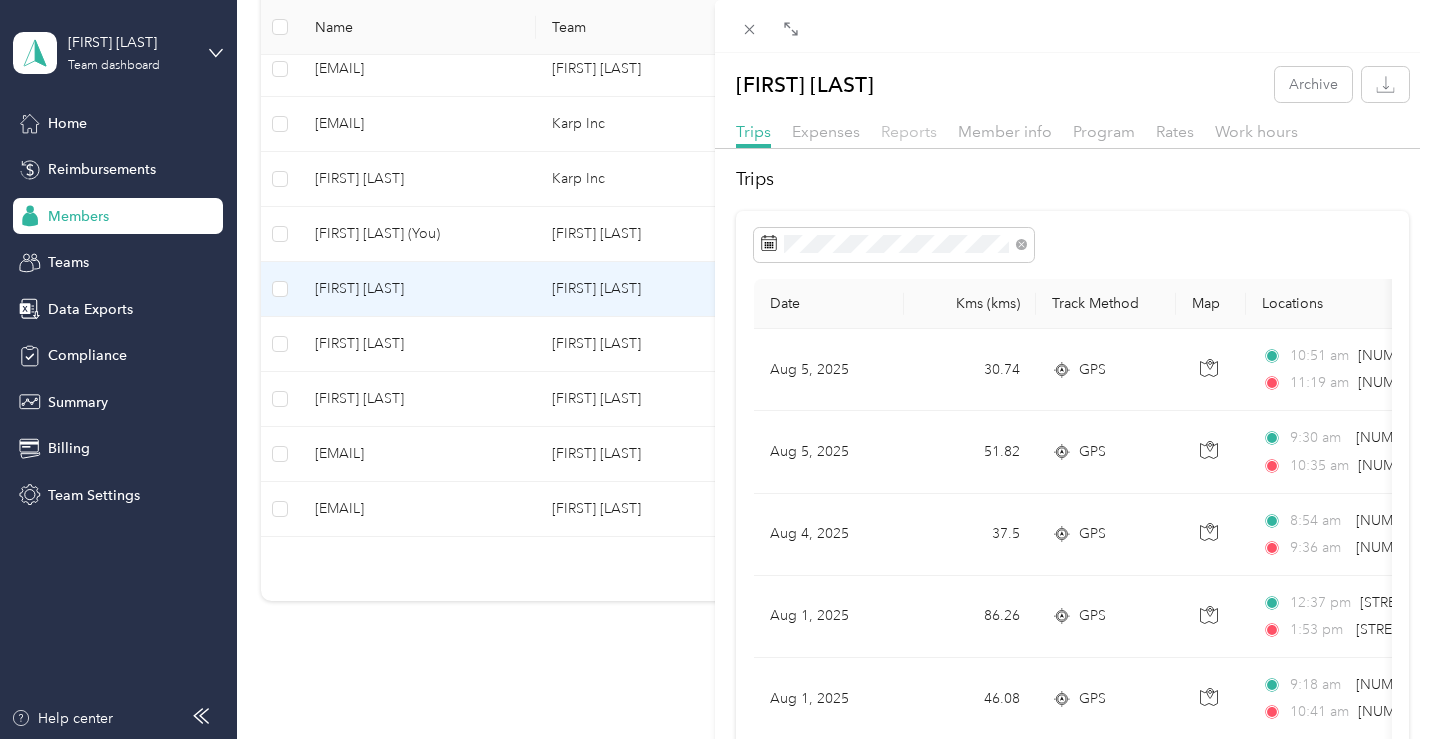 click on "Reports" at bounding box center [909, 131] 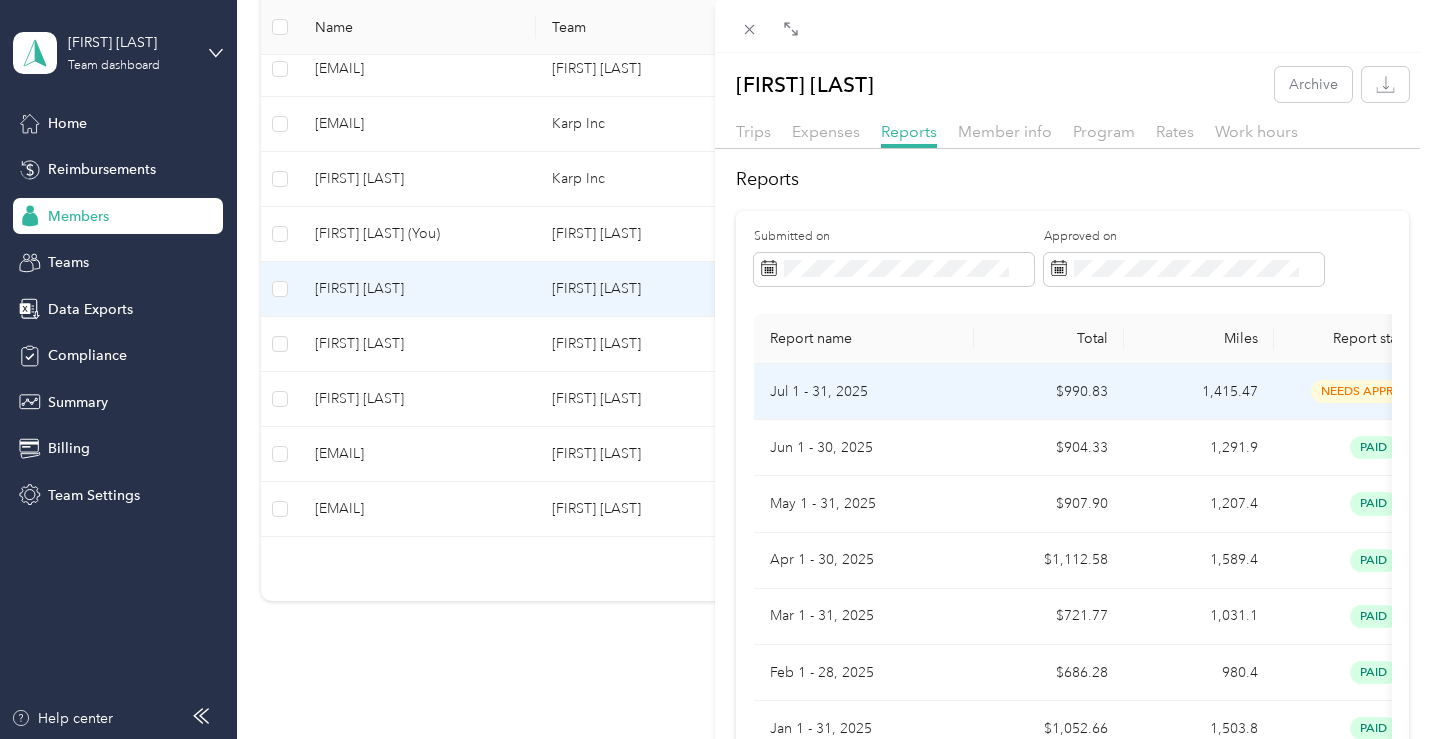 click on "1,415.47" at bounding box center (1199, 392) 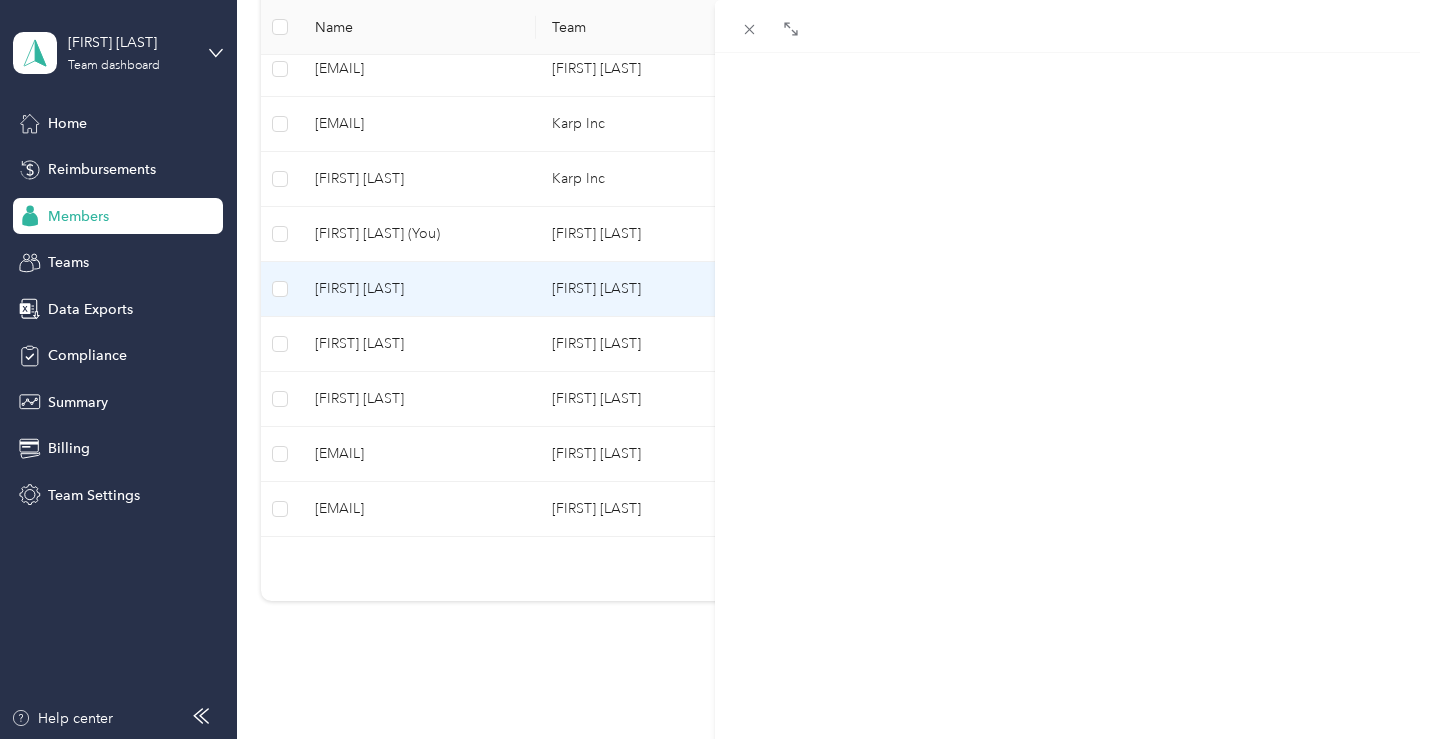 click at bounding box center [1255, 372] 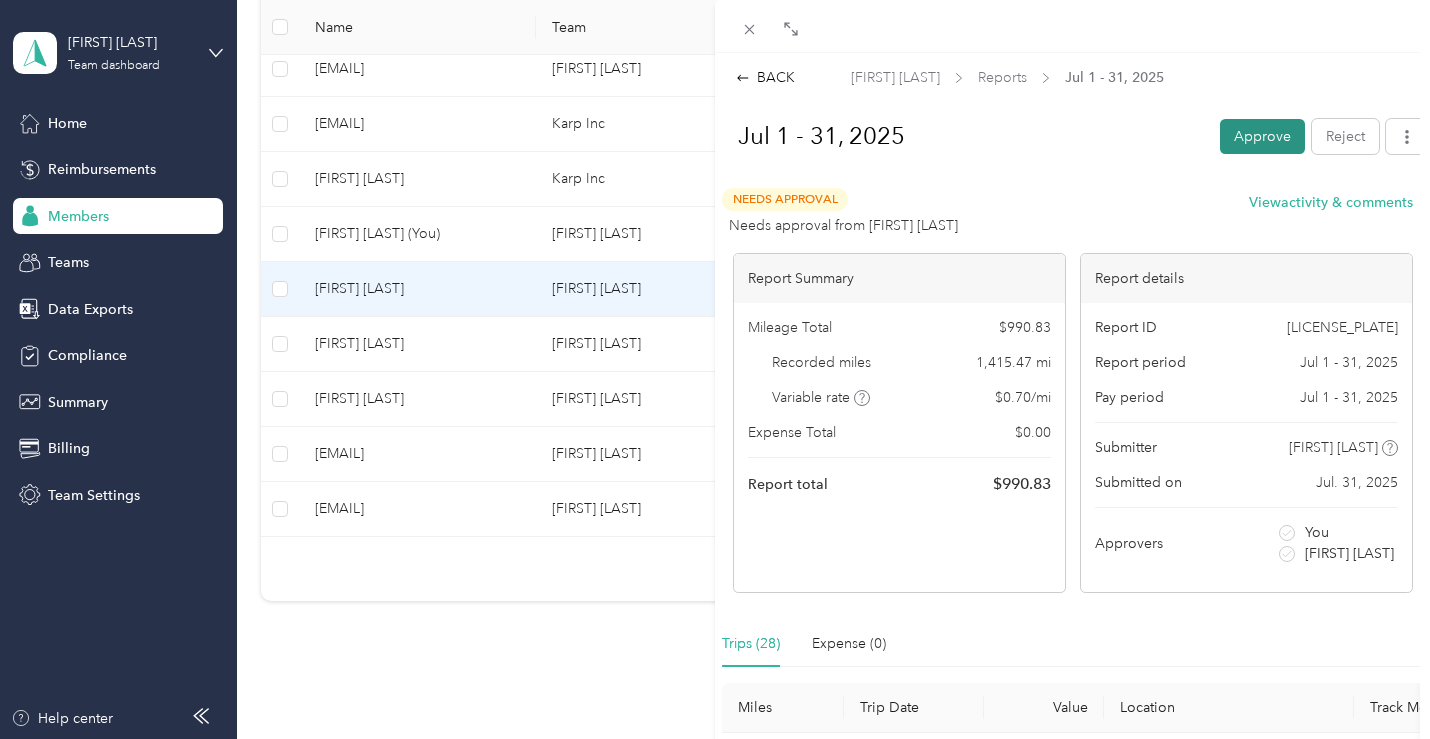 click on "Approve" at bounding box center [1262, 136] 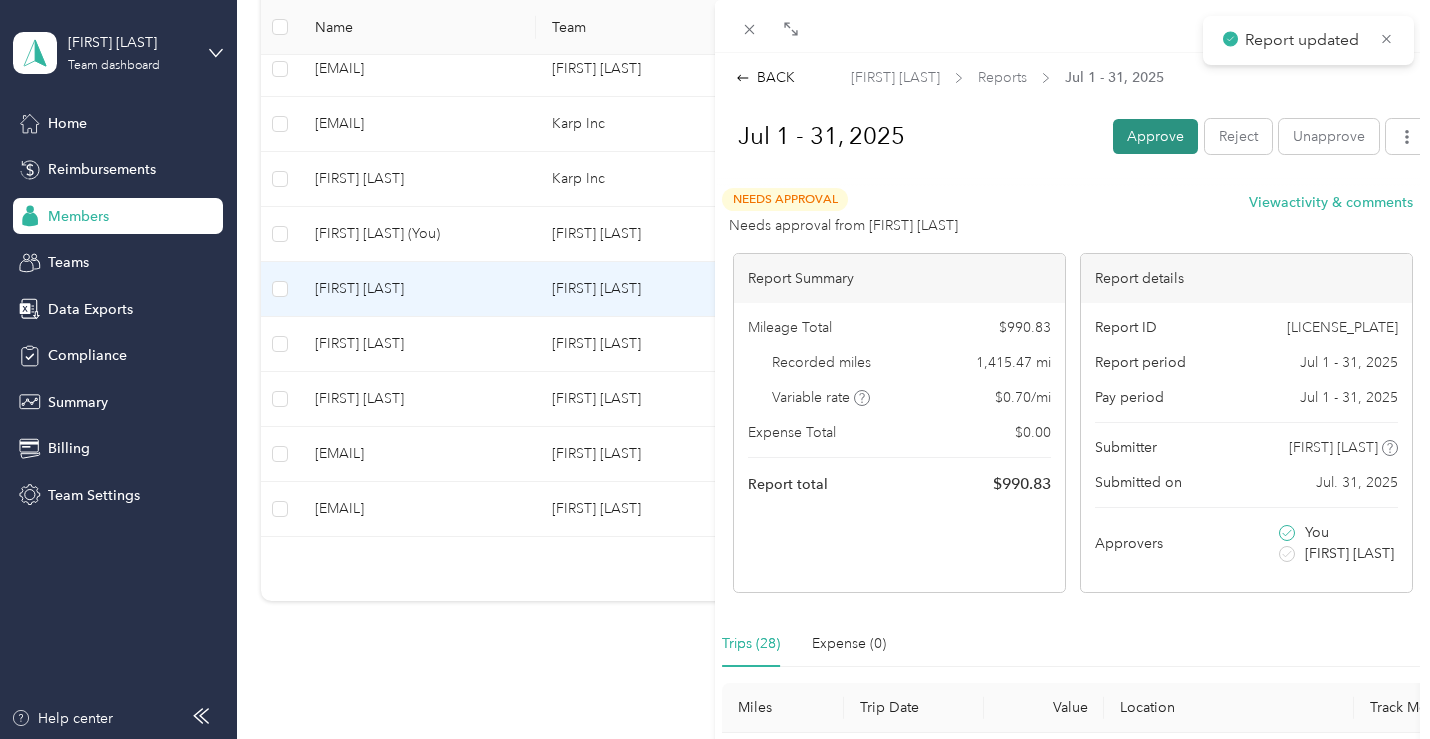 click on "Approve" at bounding box center [1155, 136] 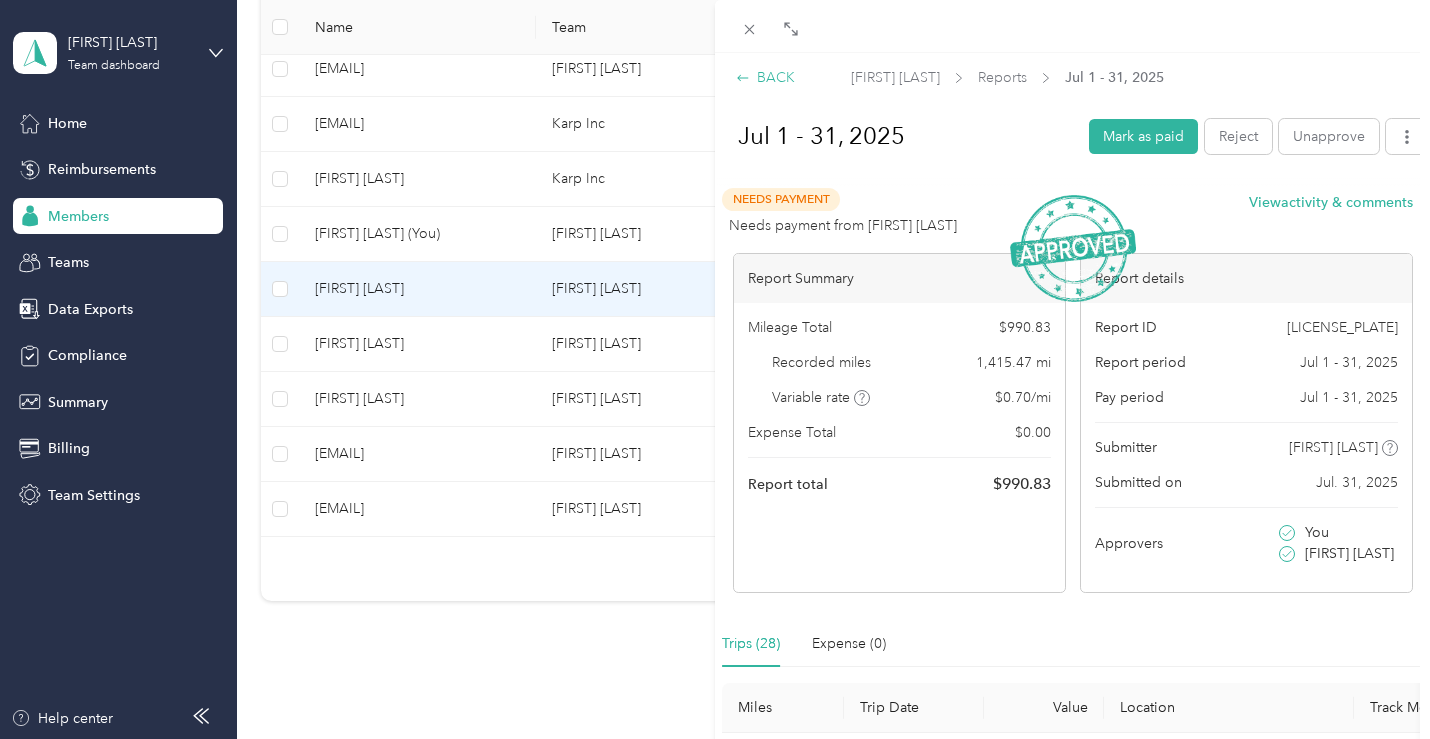 click on "BACK" at bounding box center (765, 77) 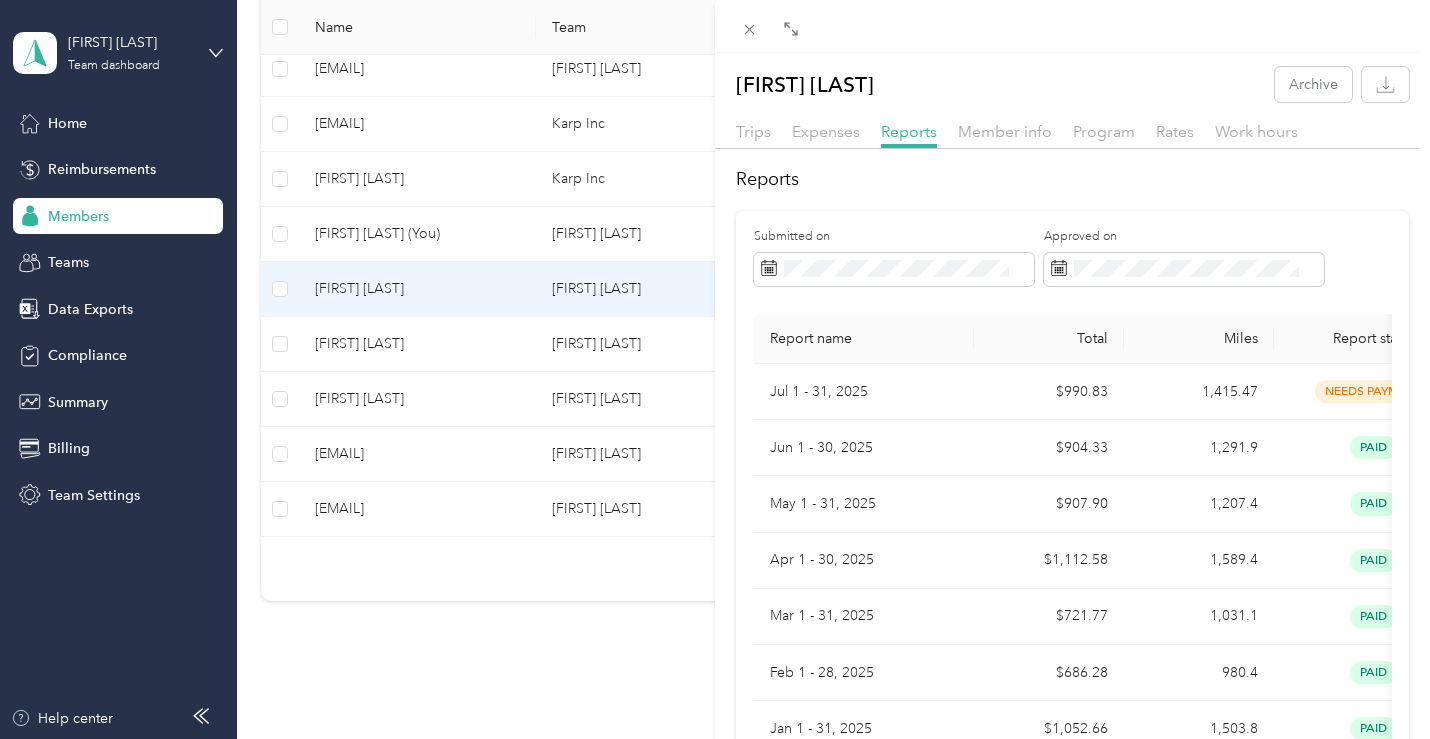 click on "[FIRST] [LAST] Archive Trips Expenses Reports Member info Program Rates Work hours Reports Submitted on   Approved on   Report name Total Miles Report status Submitted on           [MONTH] [DAY] - [DAY], [YEAR] $[PRICE] [NUMBER] needs payment [MONTH]/[DAY]/[YEAR] [MONTH] [DAY] - [DAY], [YEAR] $[PRICE] [NUMBER] paid [MONTH]/[DAY]/[YEAR] [MONTH] [DAY] - [DAY], [YEAR] $[PRICE] [NUMBER] paid [MONTH]/[DAY]/[YEAR] [MONTH] [DAY] - [DAY], [YEAR] $[PRICE] [NUMBER] paid [MONTH]/[DAY]/[YEAR] [MONTH] [DAY] - [DAY], [YEAR] $[PRICE] [NUMBER] paid [MONTH]/[DAY]/[YEAR] [MONTH] [DAY] - [DAY], [YEAR] $[PRICE] [NUMBER] paid [MONTH]/[DAY]/[YEAR] [MONTH] [DAY] - [DAY], [YEAR] $[PRICE] [NUMBER] paid [MONTH]/[DAY]/[YEAR] [MONTH] [DAY] - [DAY], [YEAR] $[PRICE] [NUMBER] paid [MONTH]/[DAY]/[YEAR] [MONTH] [DAY] - [DAY], [YEAR] $[PRICE] [NUMBER] paid [MONTH]/[DAY]/[YEAR] [MONTH] [DAY] - [DAY], [YEAR] $[PRICE] [NUMBER] paid [MONTH]/[DAY]/[YEAR] [MONTH] [DAY] - [DAY], [YEAR] $[PRICE] [NUMBER] paid [MONTH]/[DAY]/[YEAR] [MONTH] [DAY] - [DAY], [YEAR] $[PRICE] [NUMBER] paid [MONTH]/[DAY]/[YEAR] [MONTH] [DAY] - [DAY], [YEAR] $[PRICE] [NUMBER] paid [MONTH]/[DAY]/[YEAR] [MONTH] [DAY] - [DAY], [YEAR] $[PRICE] [NUMBER] paid [MONTH]/[DAY]/[YEAR]" at bounding box center [715, 369] 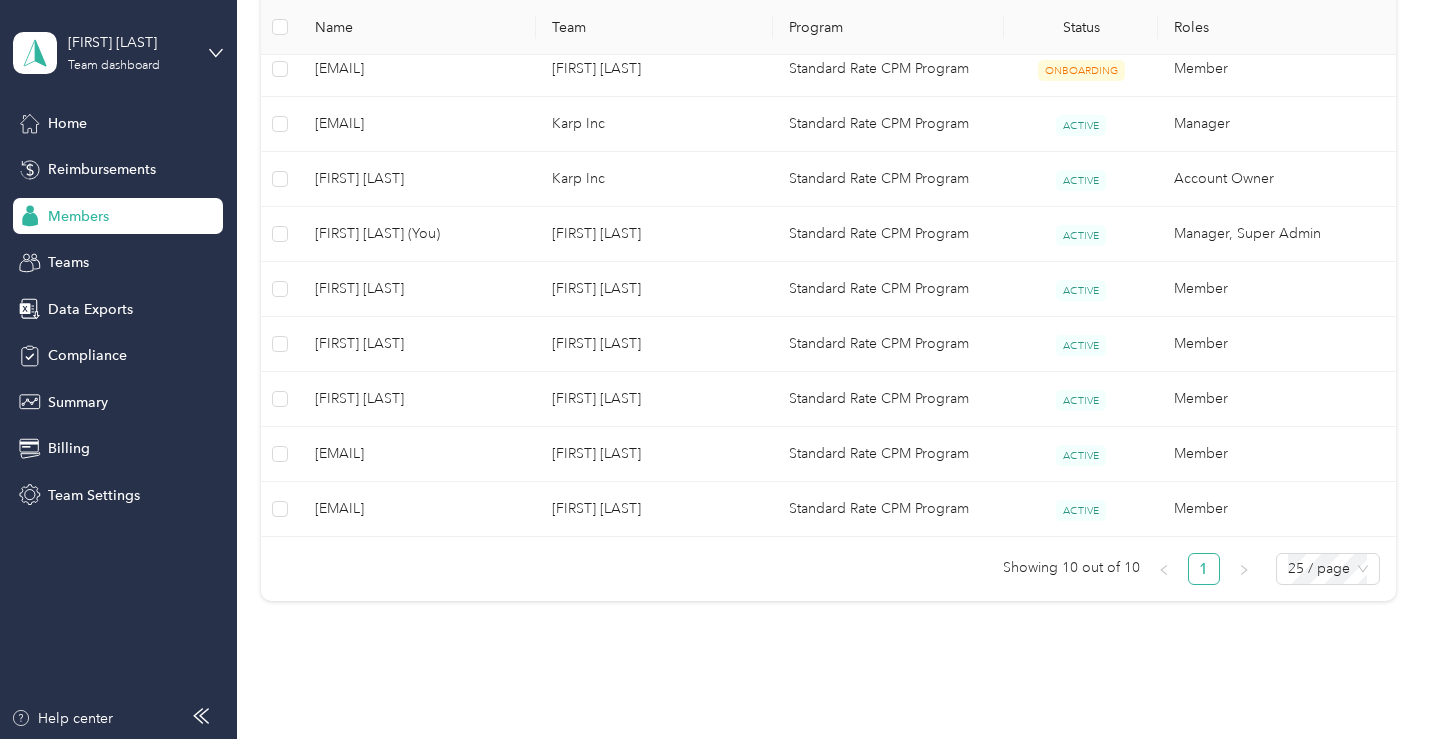click on "Drag to resize Click to close [FIRST] [LAST] Archive Trips Expenses Reports Member info Program Rates Work hours Reports Submitted on   Approved on     Refreshing table... Report name Total Miles Report status Submitted on           [MONTH] [DAY] - [DAY], [YEAR] $[PRICE] [NUMBER] needs approval [MONTH]/[DAY]/[YEAR] [MONTH] [DAY] - [DAY], [YEAR] $[PRICE] [NUMBER] needs payment [MONTH]/[DAY]/[YEAR] [MONTH] [DAY] - [DAY], [YEAR] $[PRICE] [NUMBER] paid [MONTH]/[DAY]/[YEAR] [MONTH] [DAY] - [DAY], [YEAR] $[PRICE] [NUMBER] paid [MONTH]/[DAY]/[YEAR] [MONTH] [DAY] - [DAY], [YEAR] $[PRICE] [NUMBER] paid [MONTH]/[DAY]/[YEAR] [MONTH] [DAY] - [DAY], [YEAR] $[PRICE] [NUMBER] paid [MONTH]/[DAY]/[YEAR] [MONTH] [DAY] - [DAY], [YEAR] $[PRICE] [NUMBER] paid [MONTH]/[DAY]/[YEAR] [MONTH] [DAY] - [DAY], [YEAR] $[PRICE] [NUMBER] paid [MONTH]/[DAY]/[YEAR] [MONTH] [DAY] - [DAY], [YEAR] $[PRICE] [NUMBER] paid [MONTH]/[DAY]/[YEAR] [MONTH] [DAY] - [DAY], [YEAR] $[PRICE] [NUMBER] paid [MONTH]/[DAY]/[YEAR] [MONTH] [DAY] - [DAY], [YEAR] $[PRICE] [NUMBER] paid [MONTH]/[DAY]/[YEAR] [MONTH] [DAY] - [DAY], [YEAR] $[PRICE] [NUMBER] paid [MONTH]/[DAY]/[YEAR] [MONTH] [DAY] - [DAY], [YEAR] $[PRICE] [NUMBER] paid [MONTH]/[DAY]/[YEAR] [MONTH] [DAY] - [DAY], [YEAR] $[PRICE] [NUMBER] paid [MONTH]/[DAY]/[YEAR] [MONTH] [DAY] - [DAY], [YEAR] $[PRICE] [NUMBER] paid [MONTH]/[DAY]/[YEAR] [MONTH] [DAY] - [DAY], [YEAR] $[PRICE] [NUMBER] paid [MONTH]/[DAY]/[YEAR] [MONTH] [DAY] - [DAY], [YEAR] $[PRICE] [NUMBER] paid [MONTH]/[DAY]/[YEAR] [MONTH] [DAY] - [DAY], [YEAR] $[PRICE] [NUMBER] paid [MONTH]/[DAY]/[YEAR] [MONTH] [DAY] - [DAY], [YEAR] $[PRICE] [NUMBER] paid [MONTH]/[DAY]/[YEAR] [MONTH] [DAY] - [DAY], [YEAR] $[PRICE] [NUMBER] paid [MONTH]/[DAY]/[YEAR]" at bounding box center (710, 739) 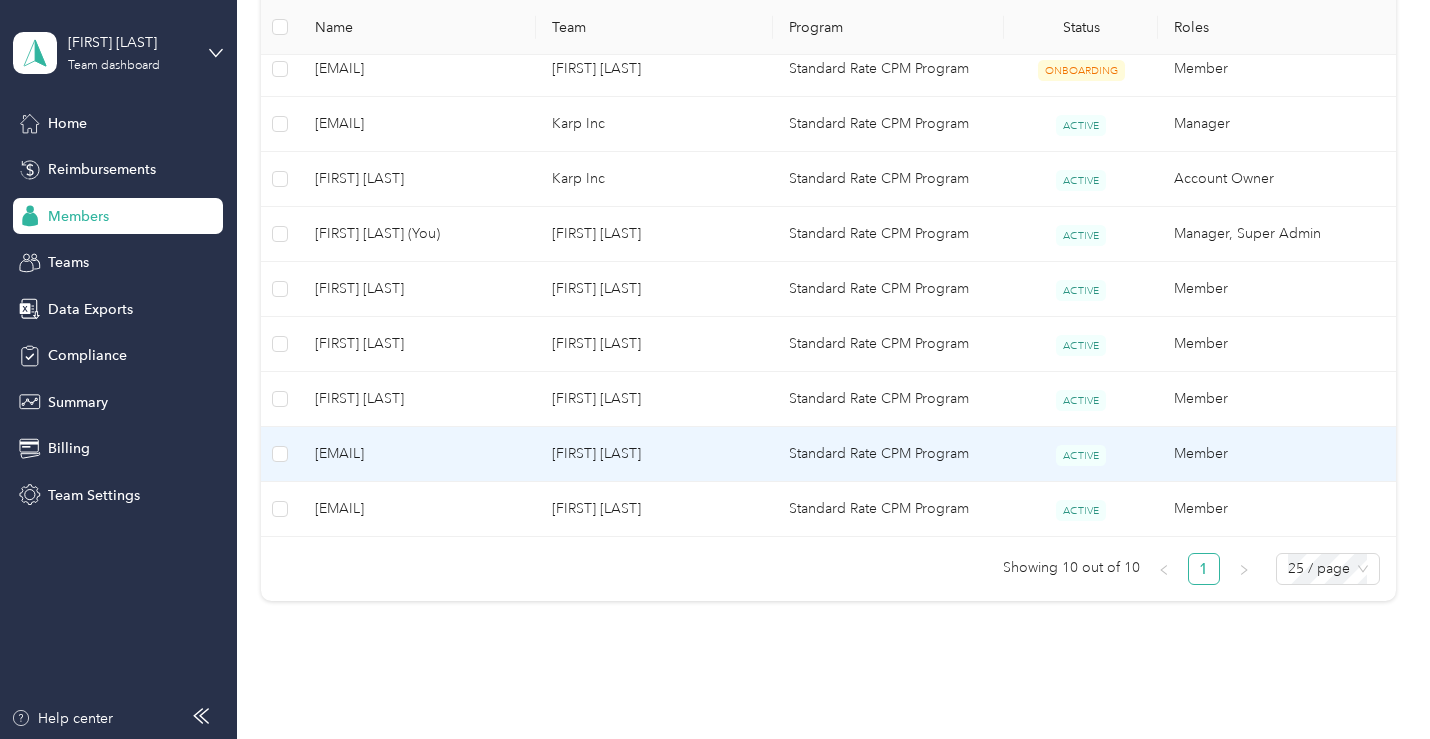 click on "[EMAIL]" at bounding box center [417, 454] 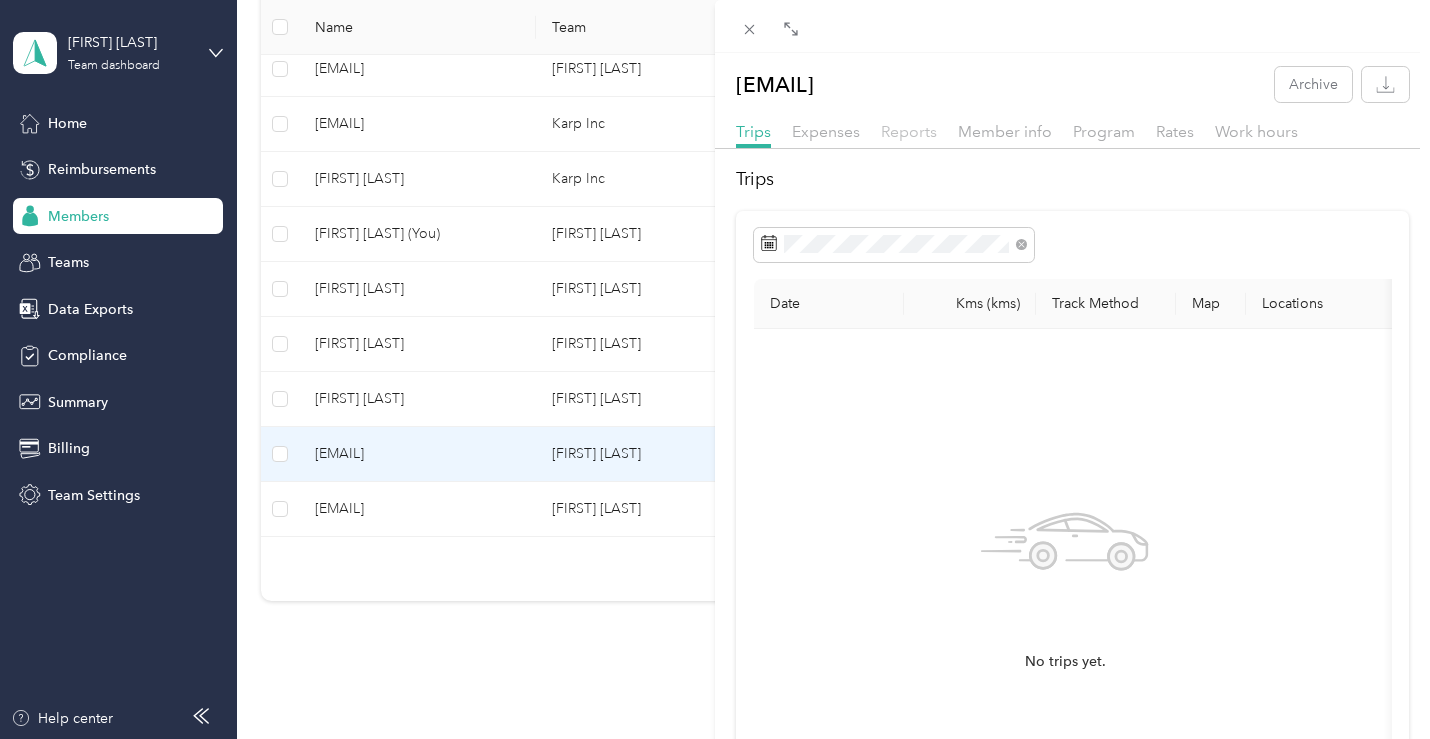 click on "Reports" at bounding box center (909, 131) 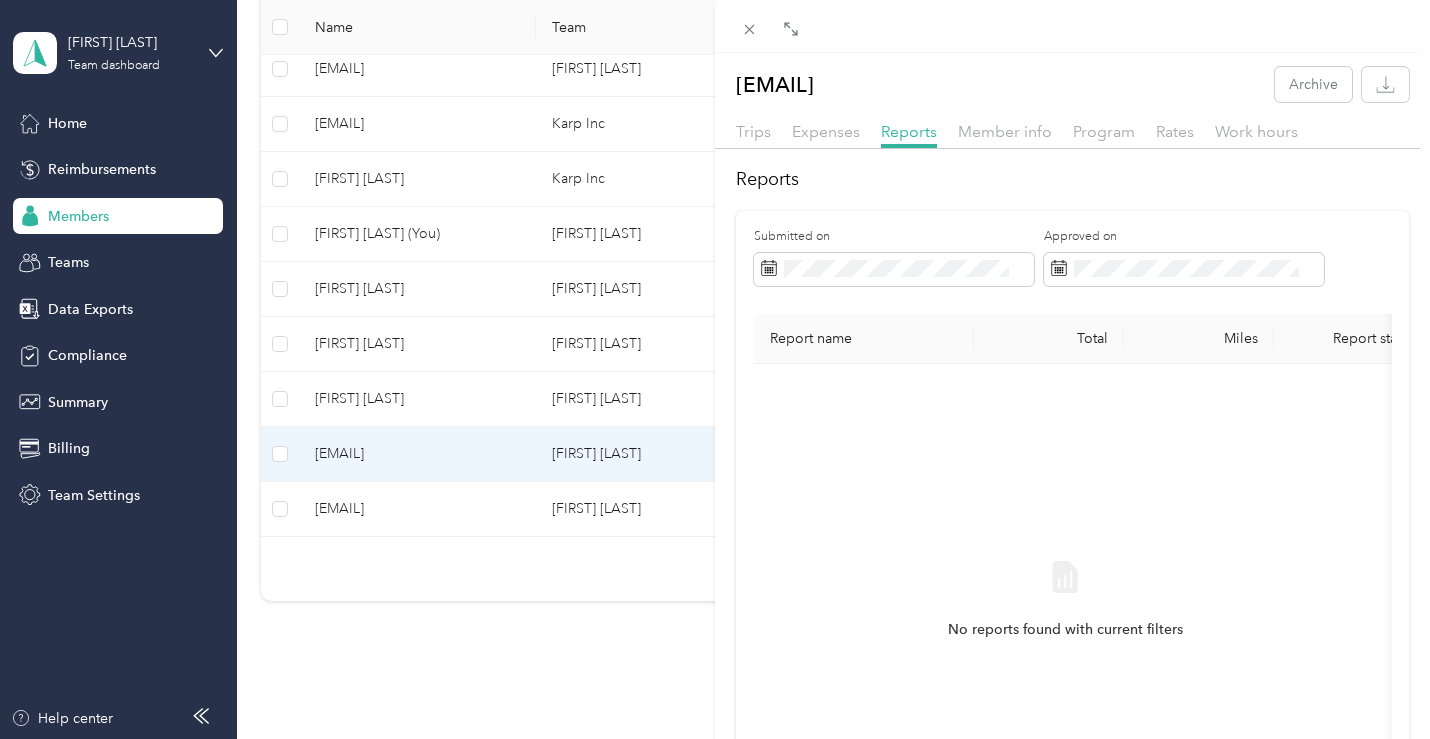 click on "[EMAIL] Archive Trips Expenses Reports Member info Program Rates Work hours Reports Submitted on   Approved on   Report name Total Miles Report status Submitted on           No reports found with current filters" at bounding box center [715, 369] 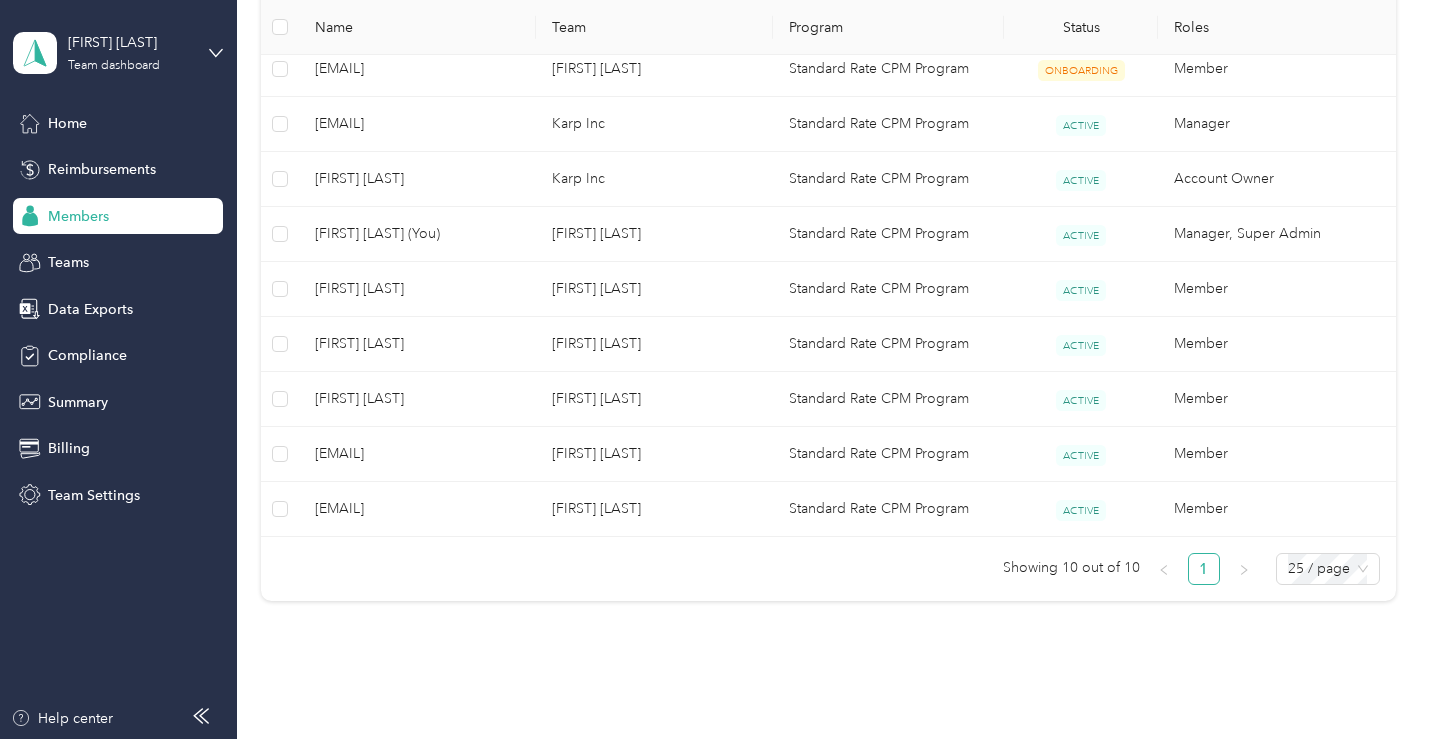 click 